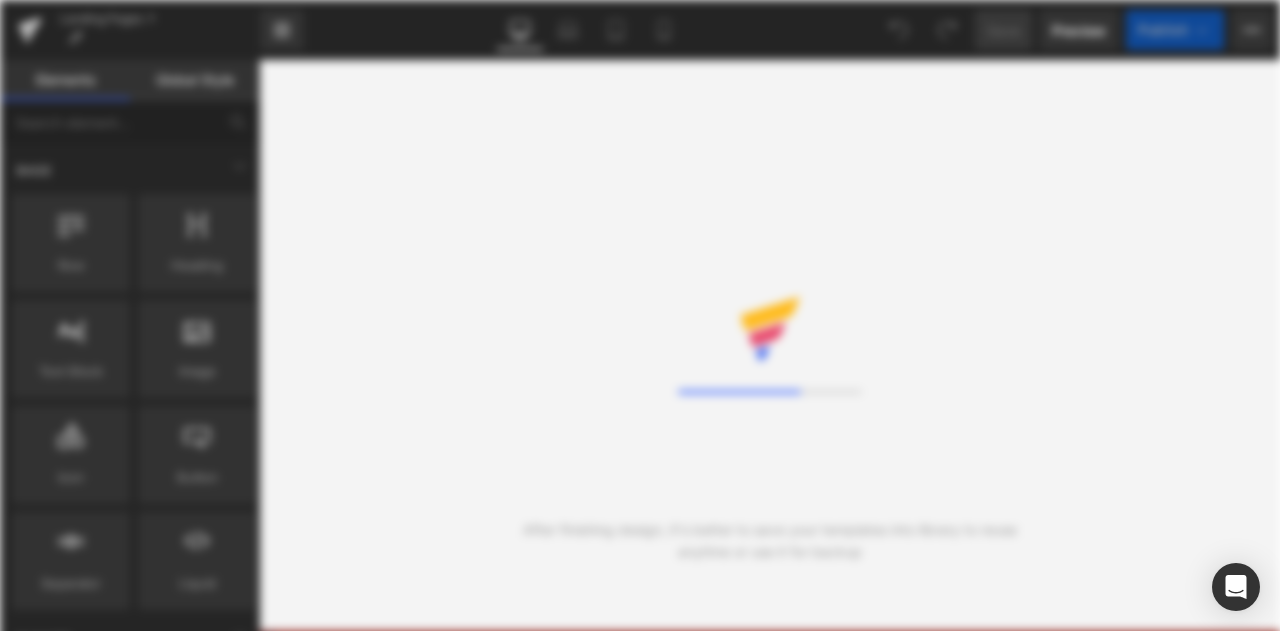 scroll, scrollTop: 0, scrollLeft: 0, axis: both 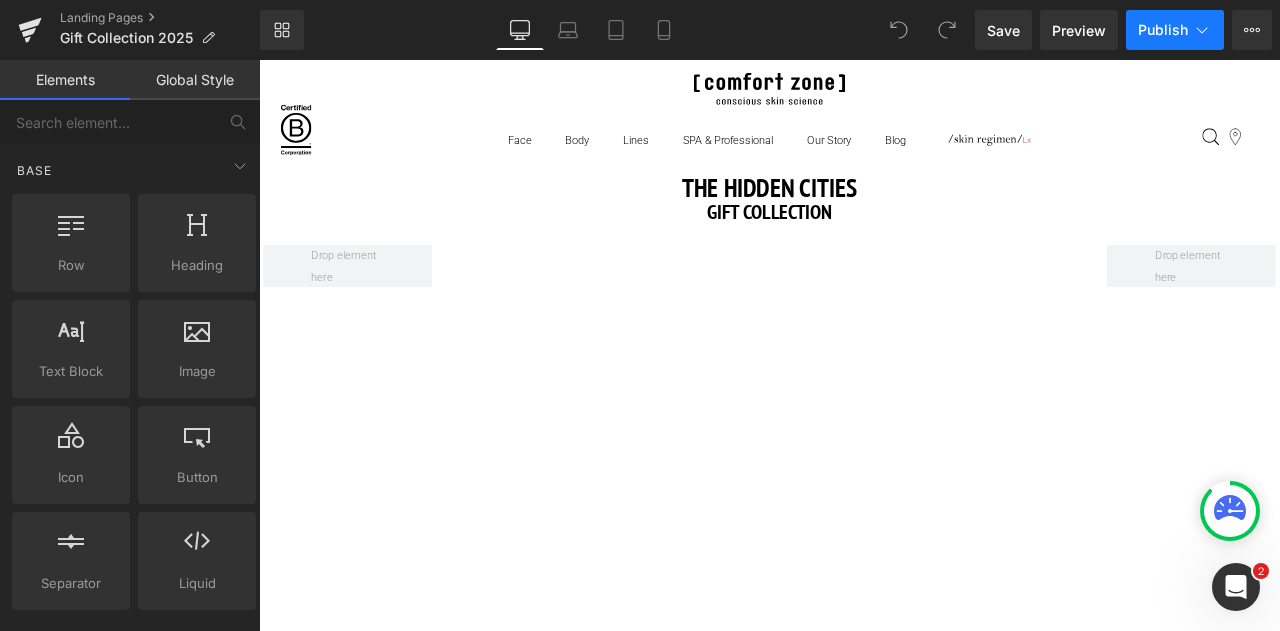 click 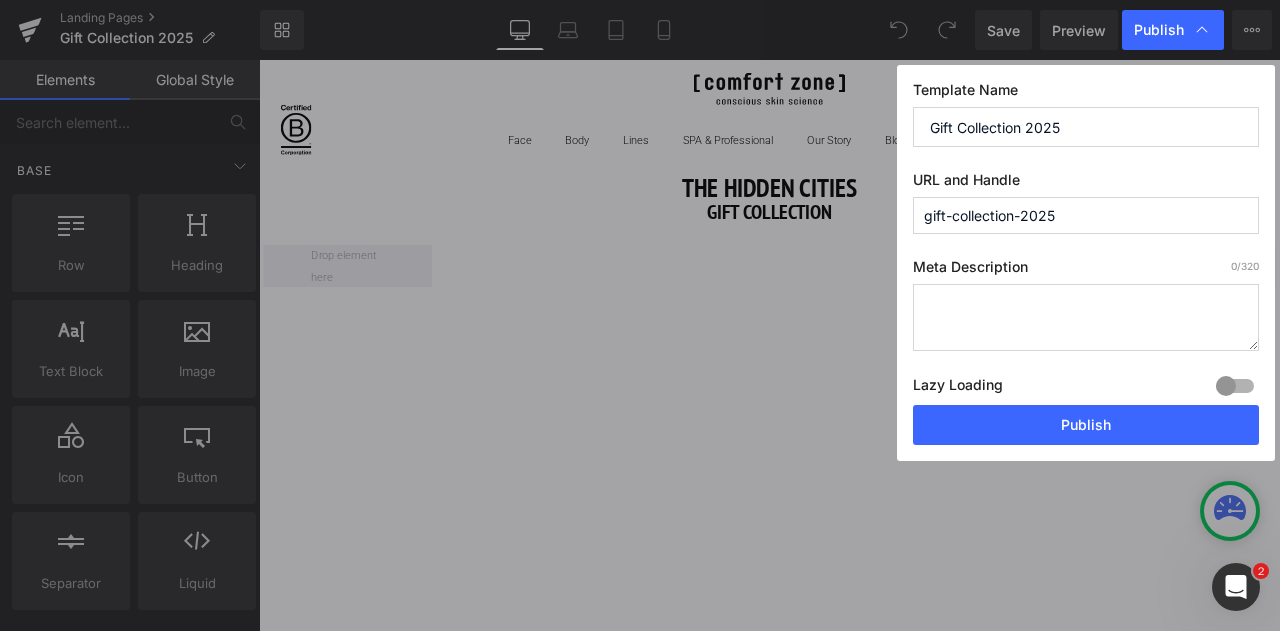 click on "gift-collection-2025" at bounding box center (1086, 215) 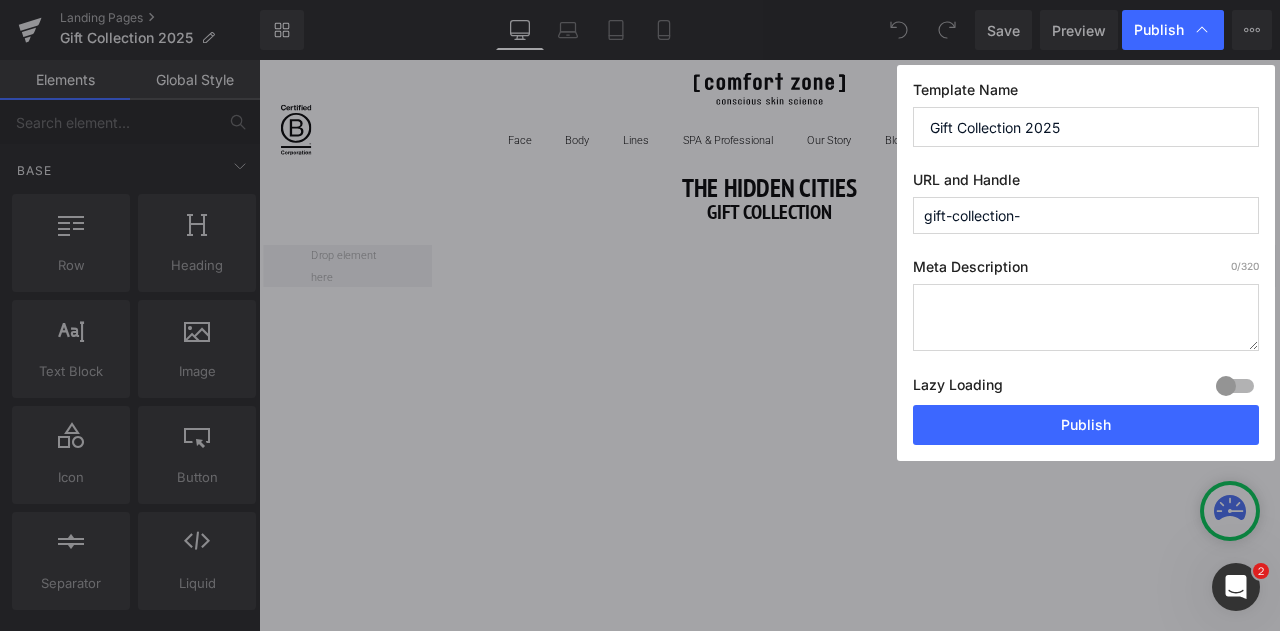type on "gift-collection" 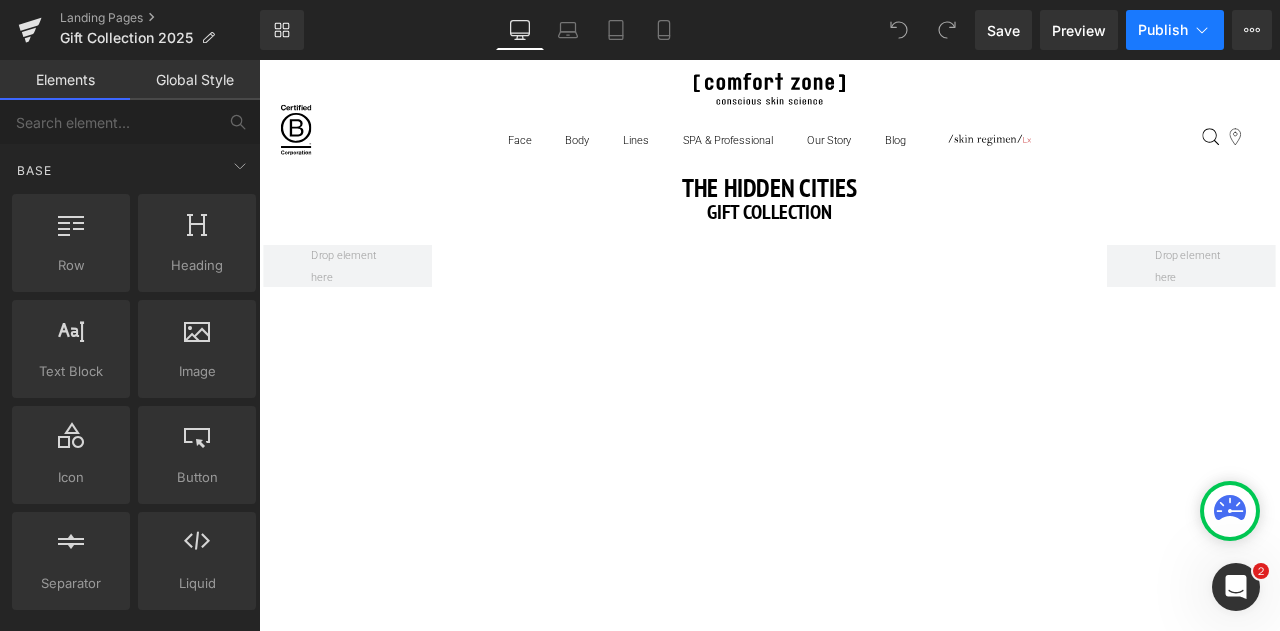 click 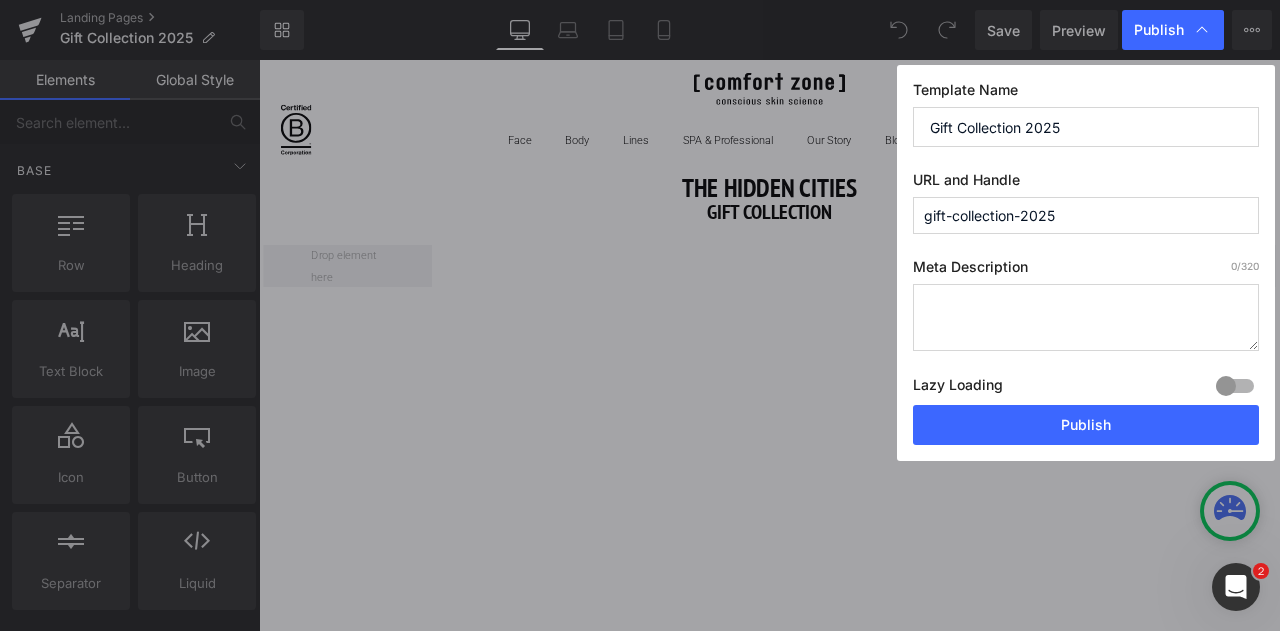 click on "gift-collection-2025" at bounding box center (1086, 215) 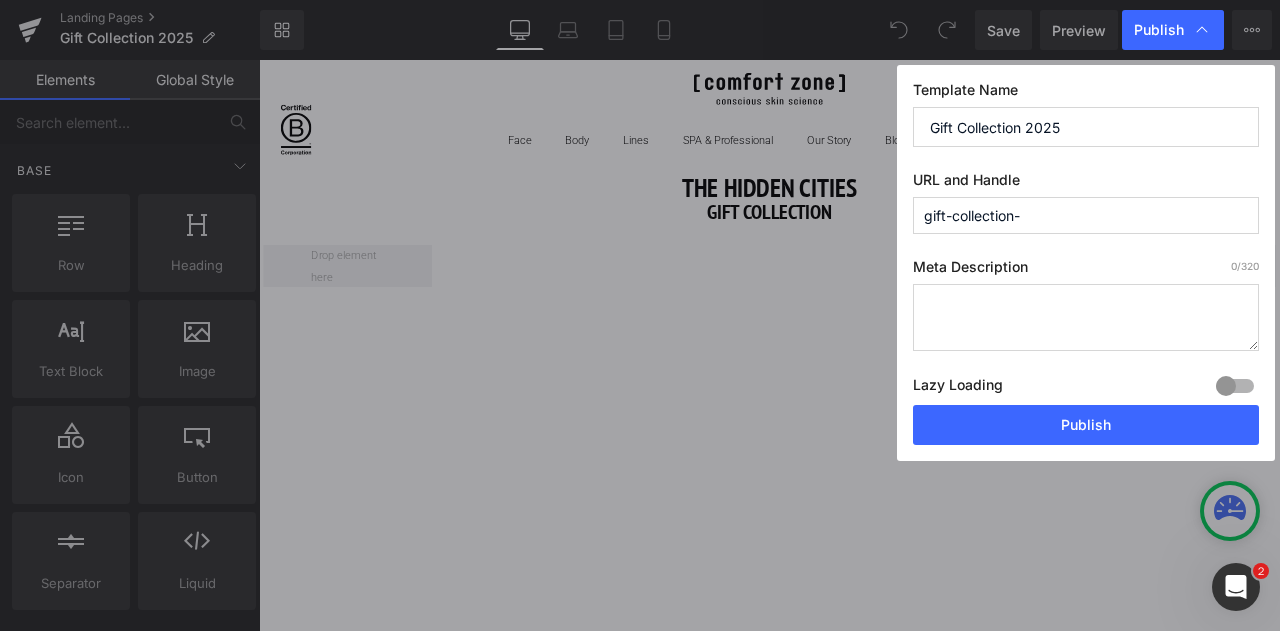 type on "gift-collection" 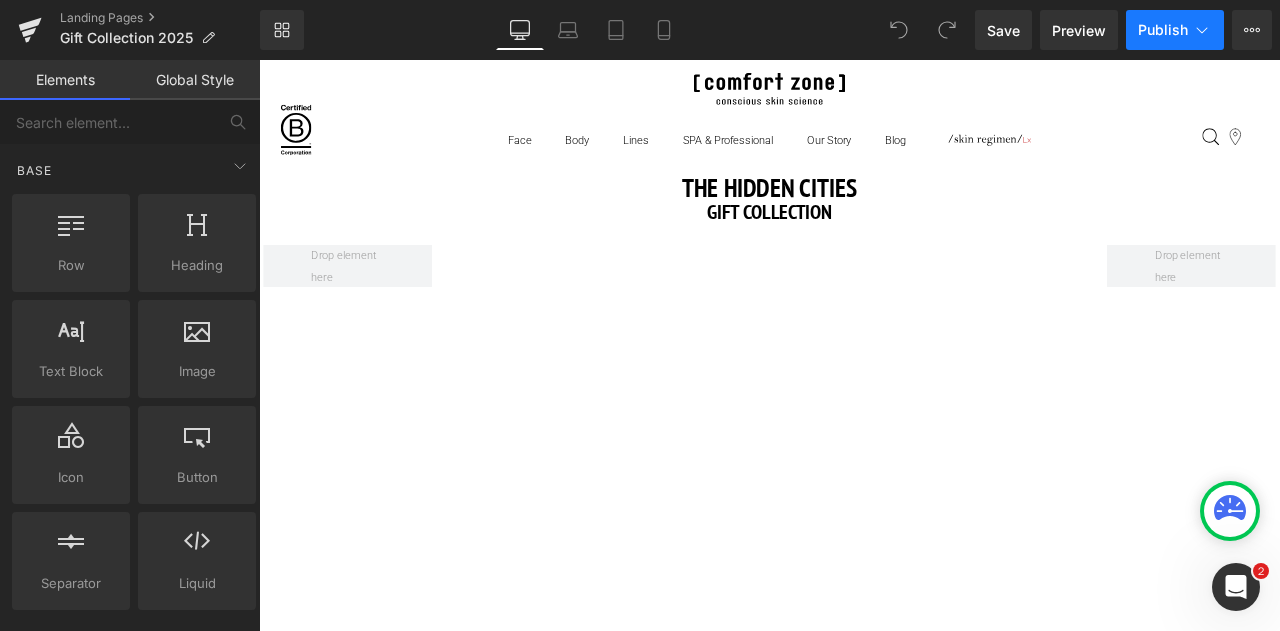 click 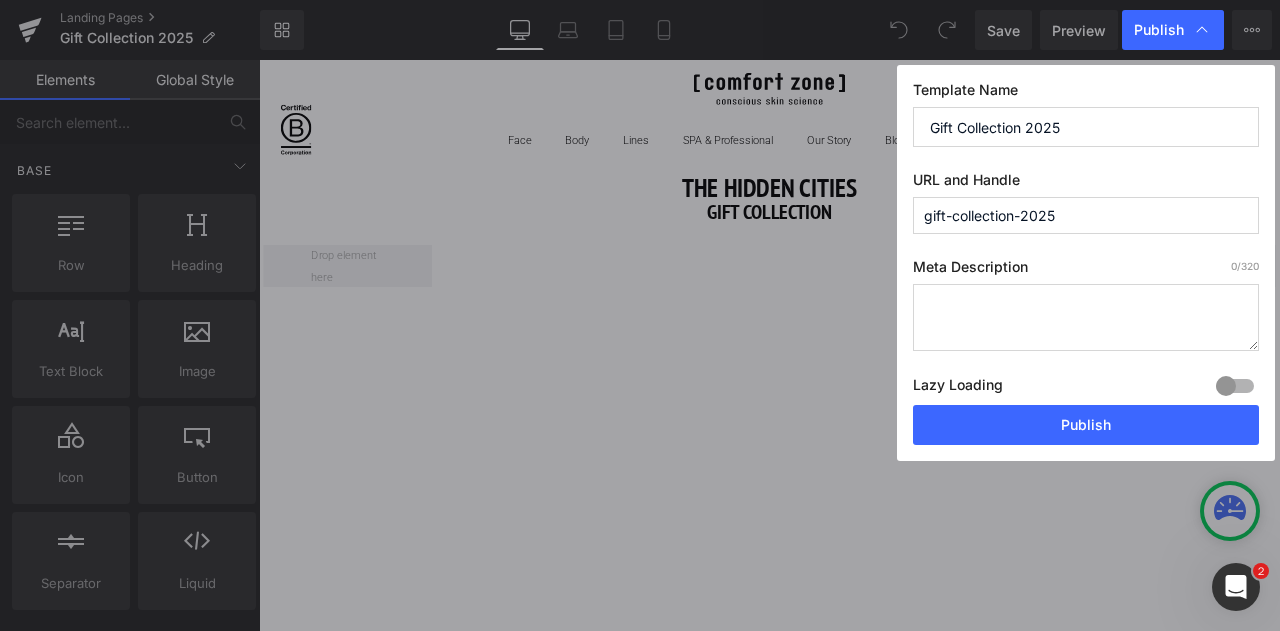 click on "gift-collection-2025" at bounding box center [1086, 215] 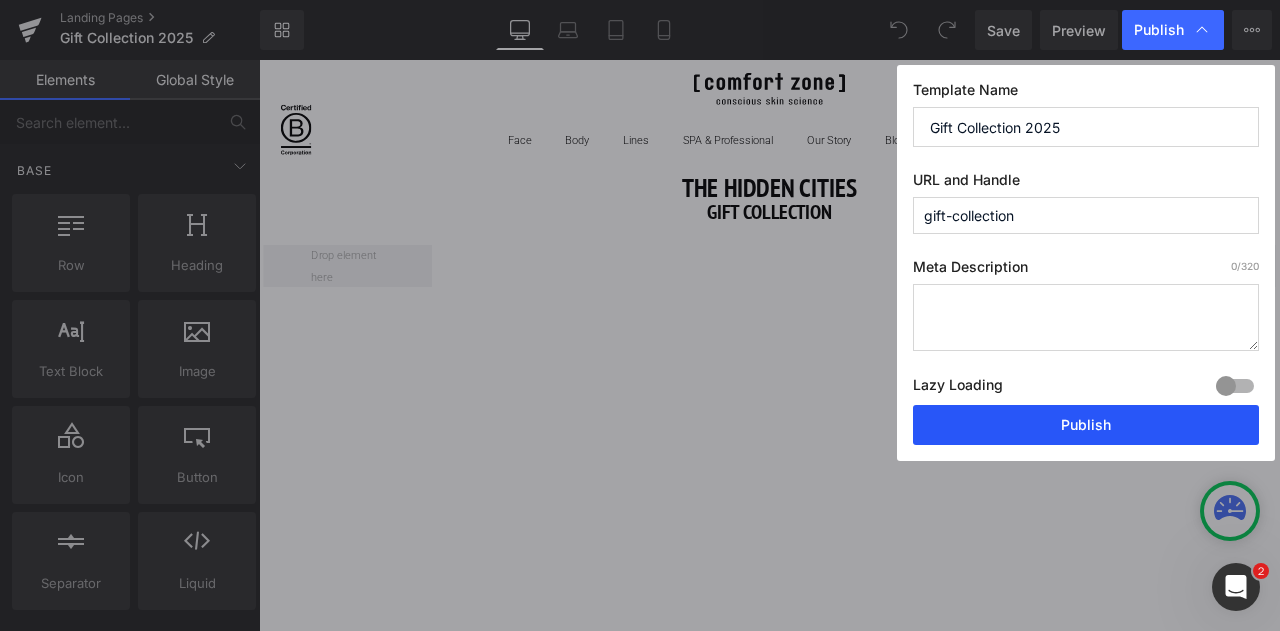 type on "gift-collection" 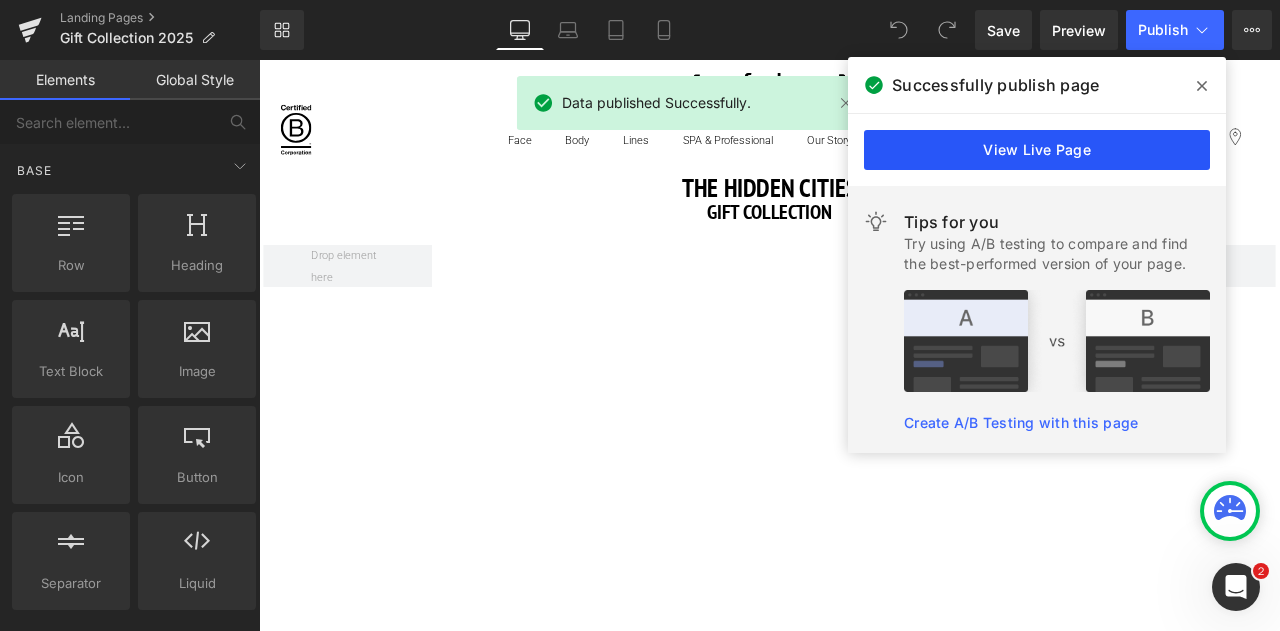 click on "View Live Page" at bounding box center (1037, 150) 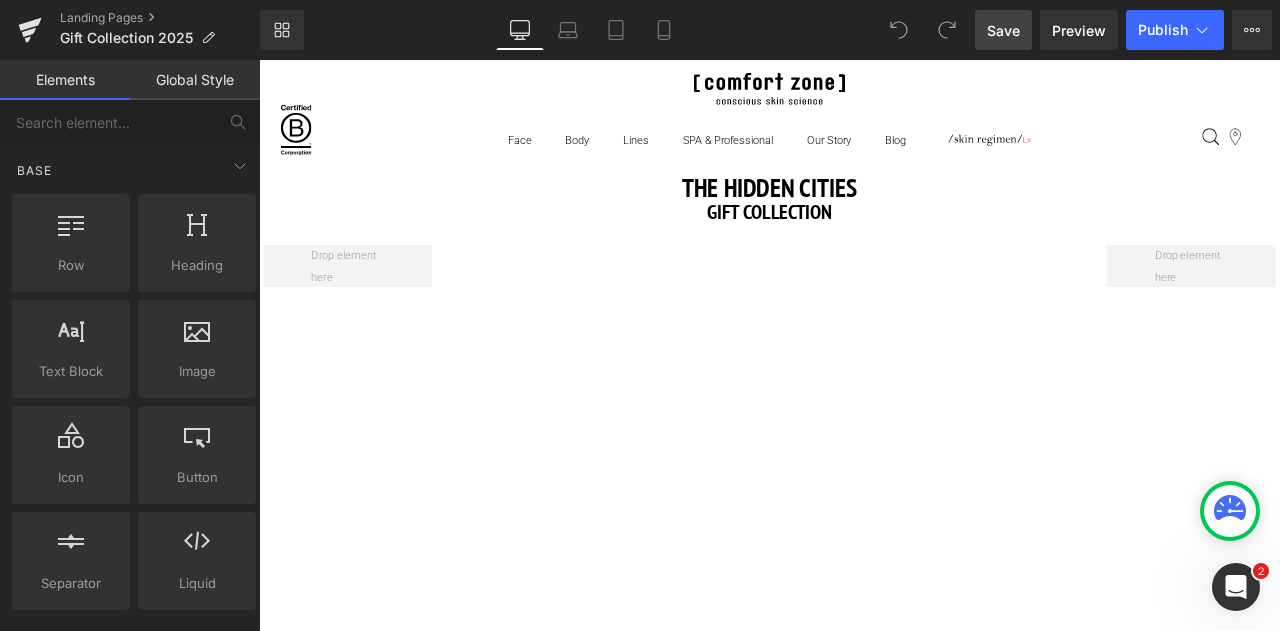 click on "Save" at bounding box center (1003, 30) 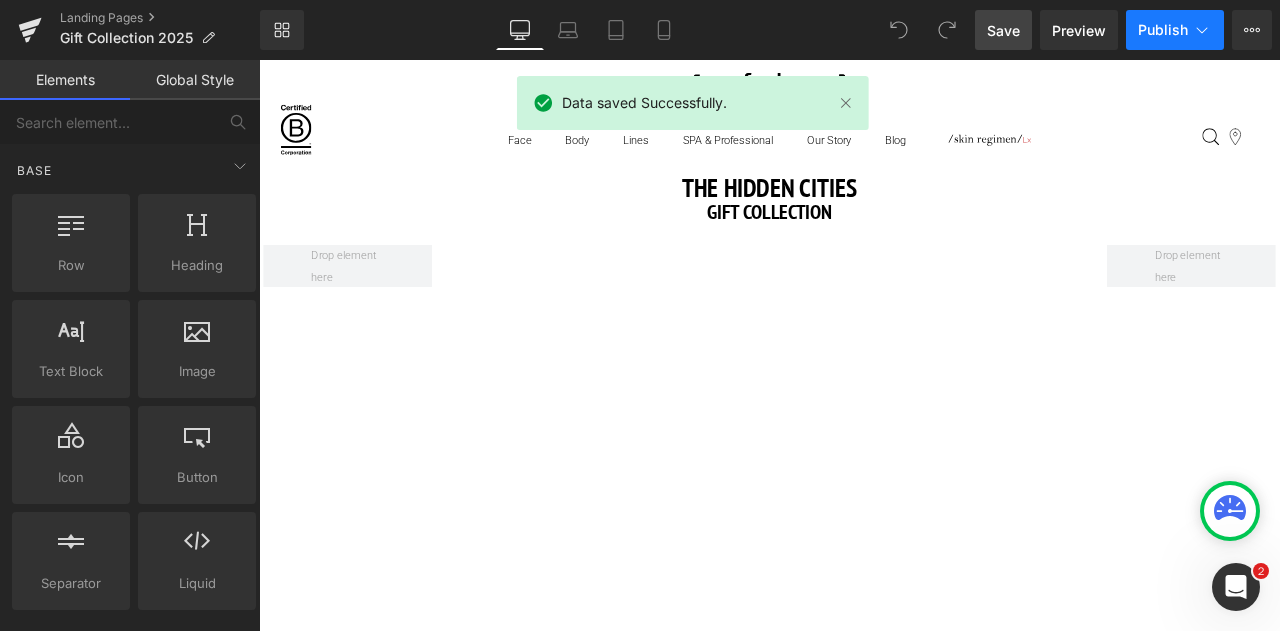 click on "Publish" at bounding box center (1175, 30) 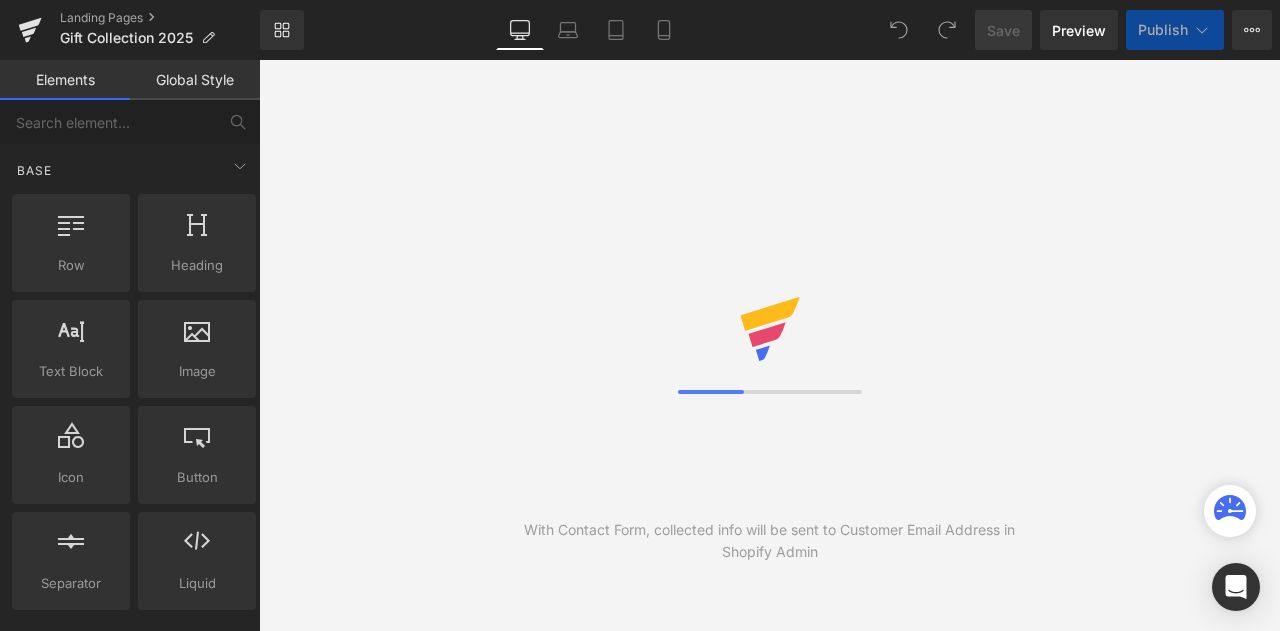 scroll, scrollTop: 0, scrollLeft: 0, axis: both 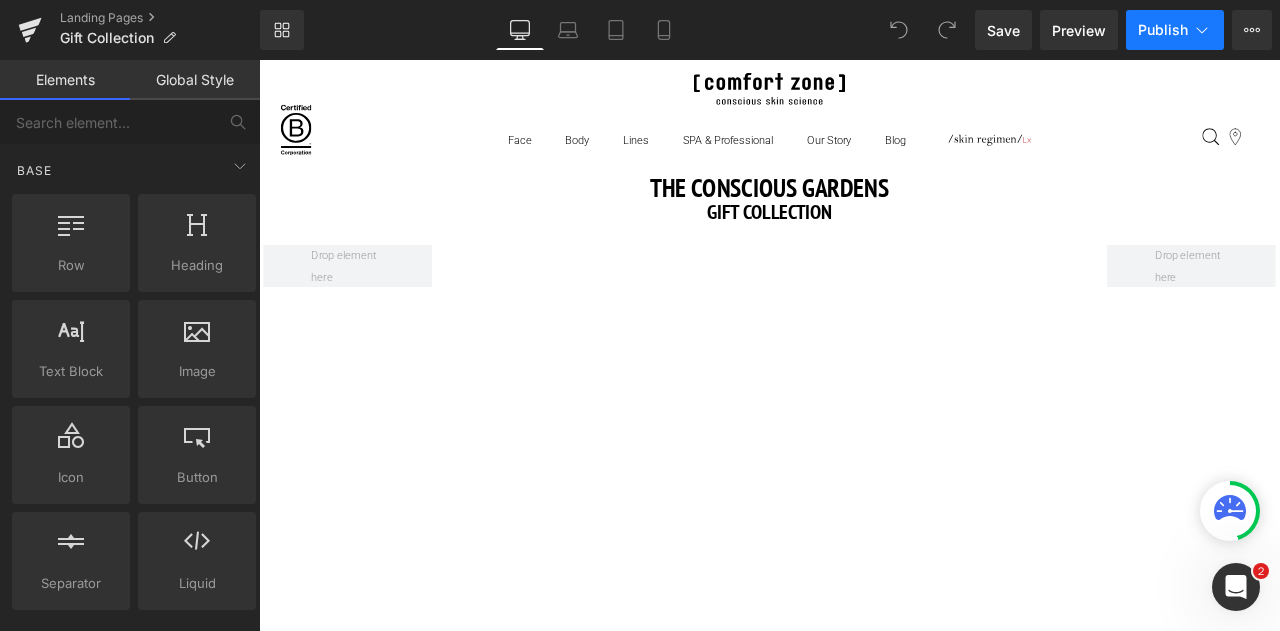 click on "Publish" at bounding box center [1175, 30] 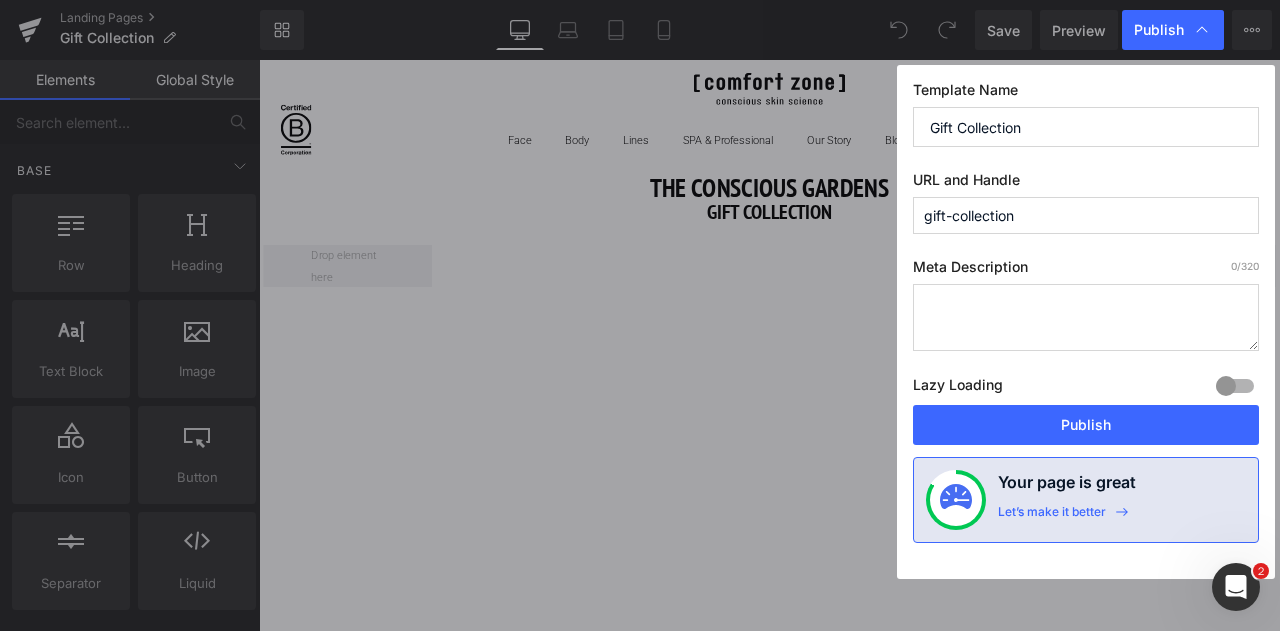 click on "gift-collection" at bounding box center (1086, 215) 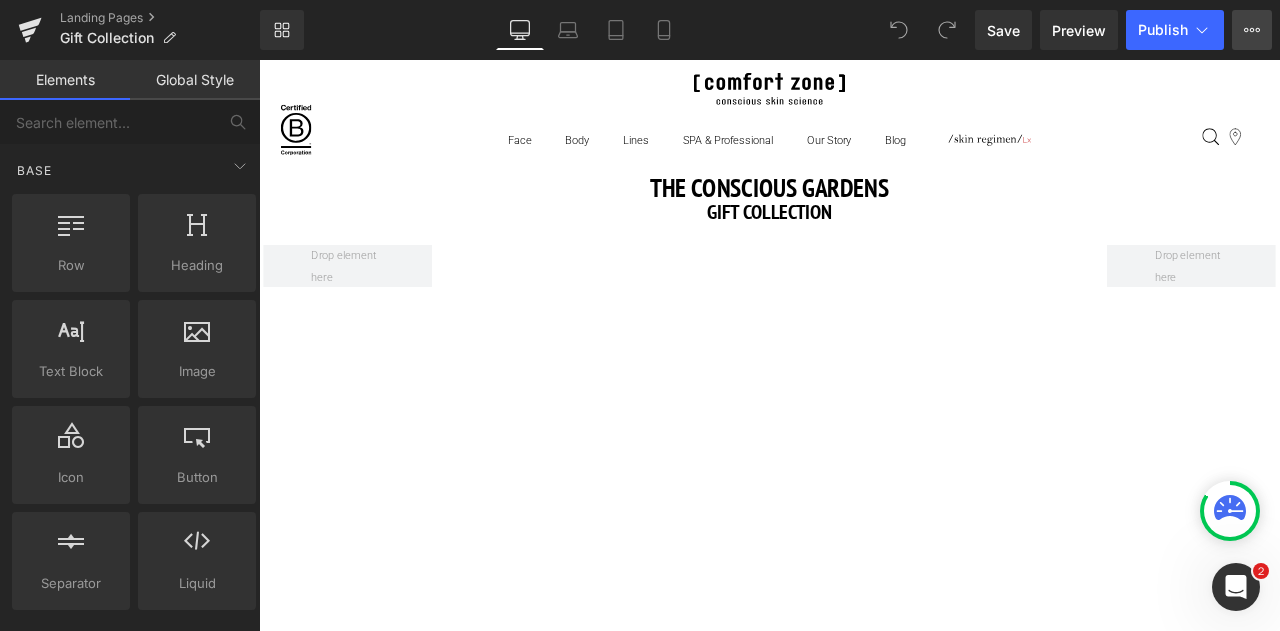 click 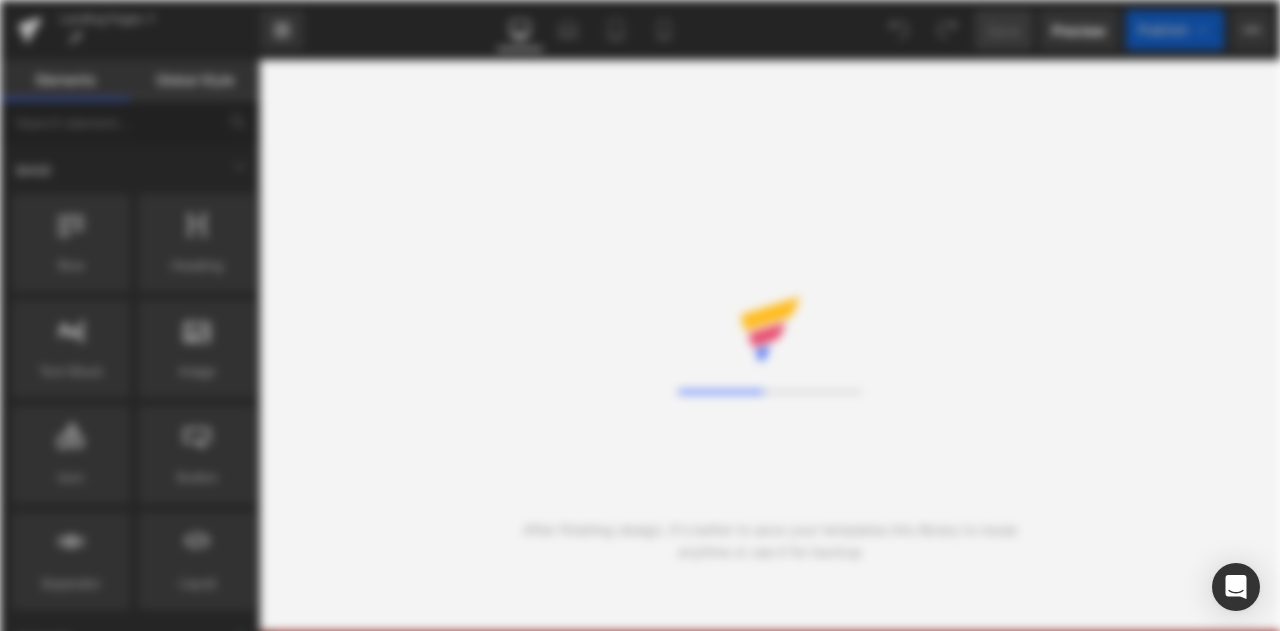 scroll, scrollTop: 0, scrollLeft: 0, axis: both 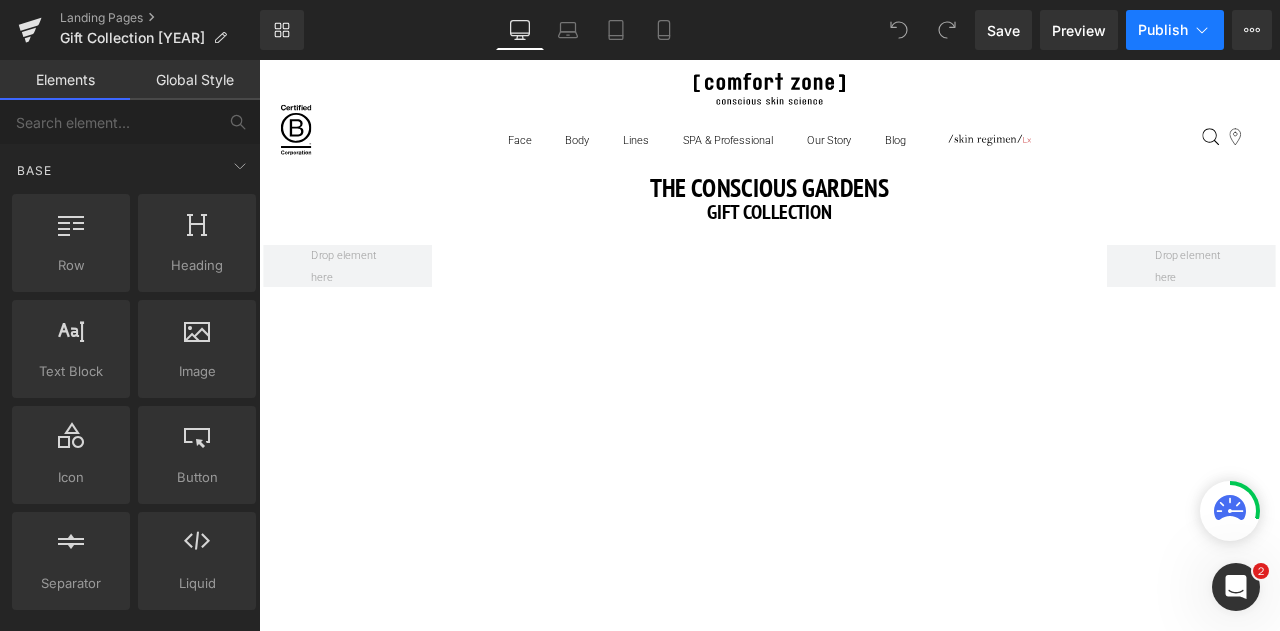 click 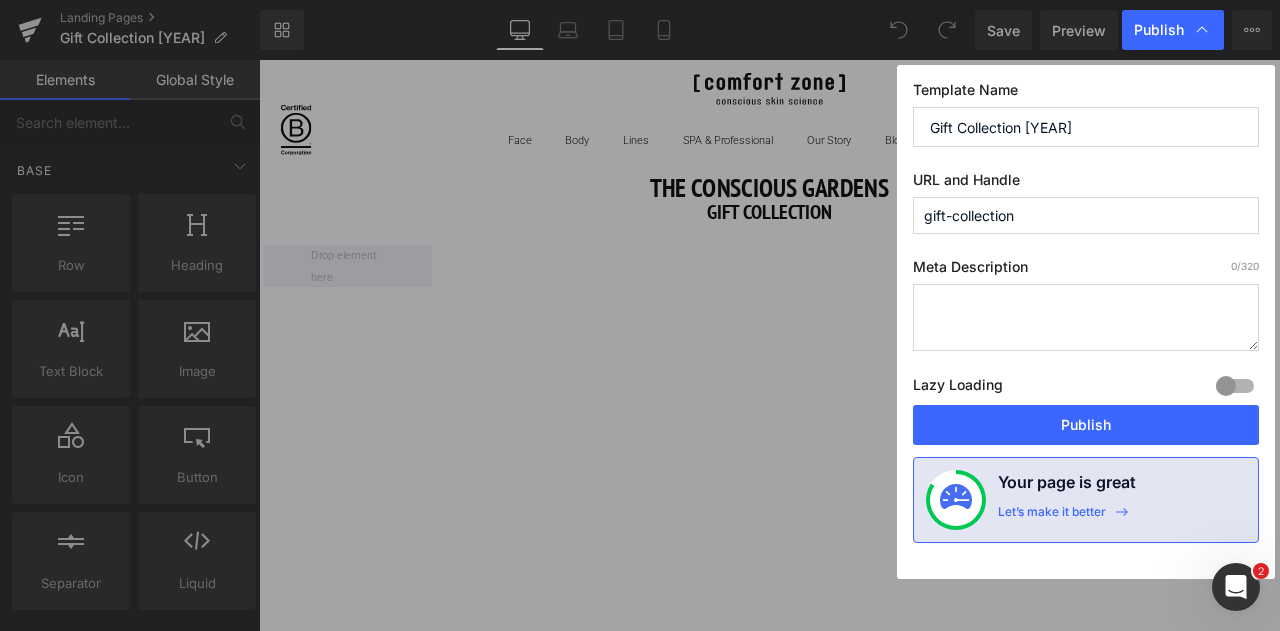 click on "gift-collection" at bounding box center [1086, 215] 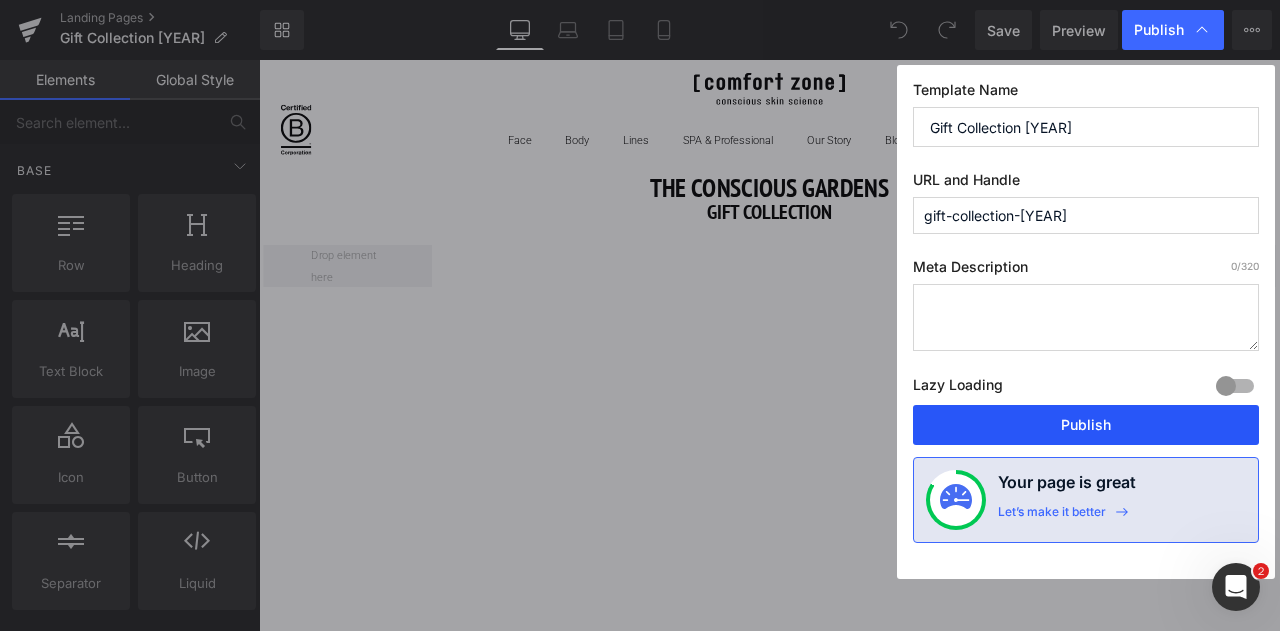 type on "gift-collection-2024" 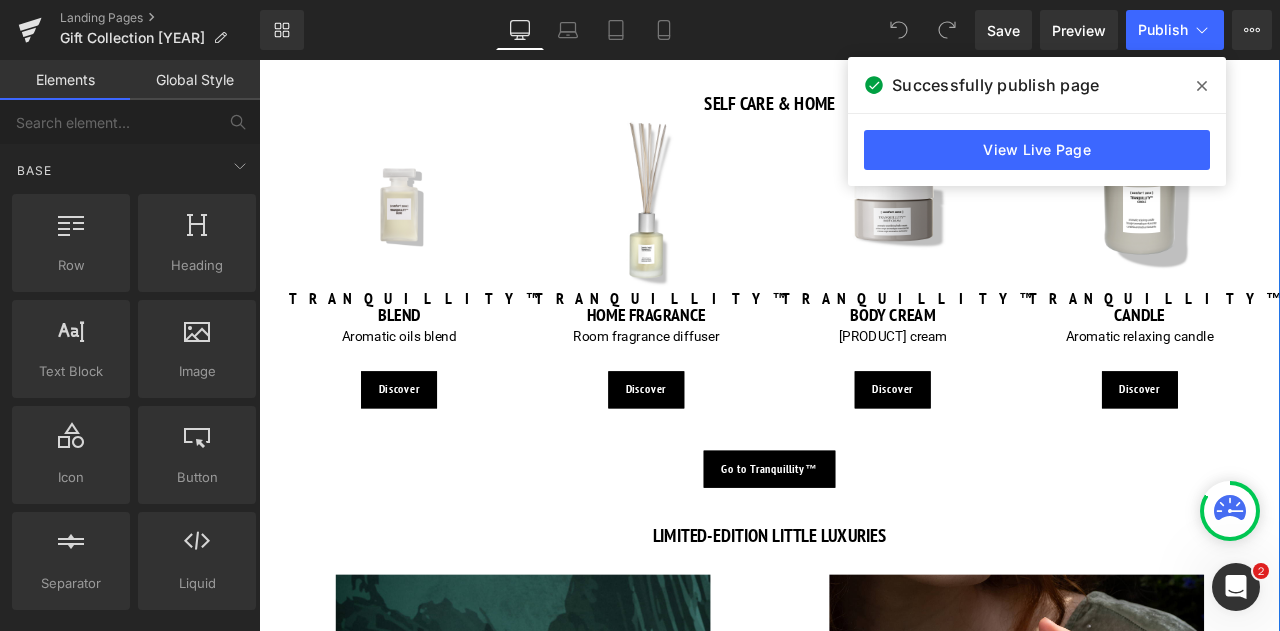 scroll, scrollTop: 2940, scrollLeft: 0, axis: vertical 